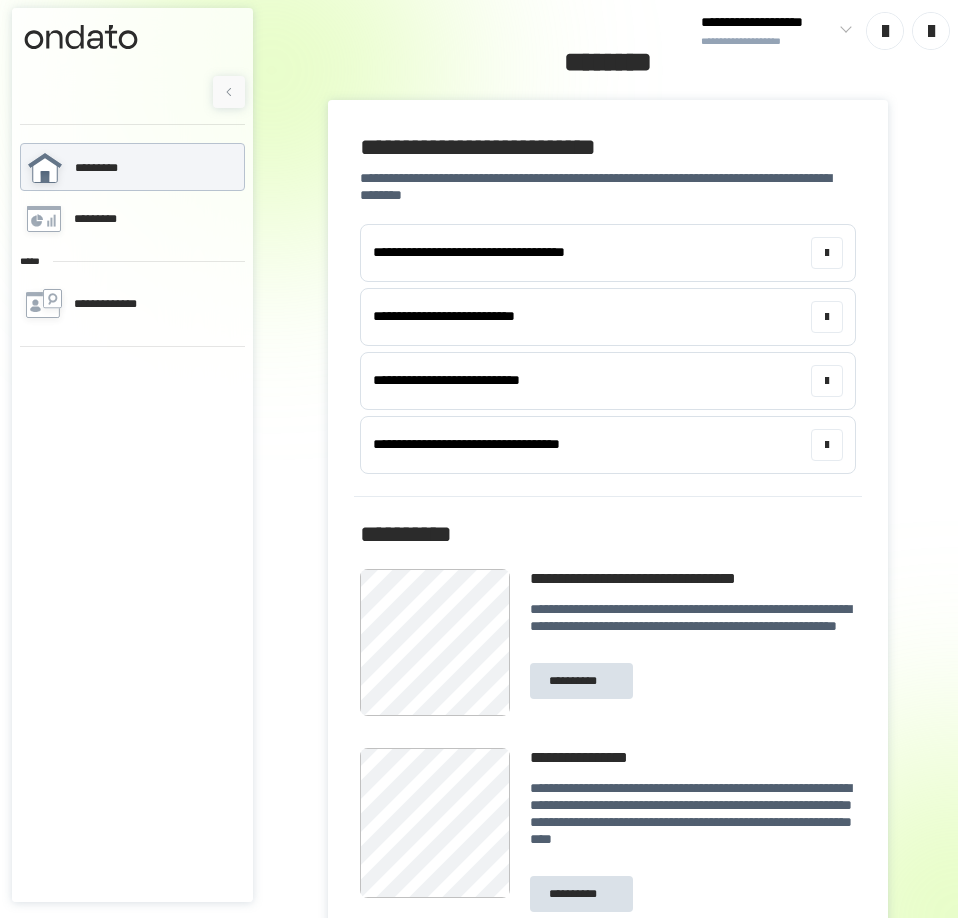 scroll, scrollTop: 0, scrollLeft: 0, axis: both 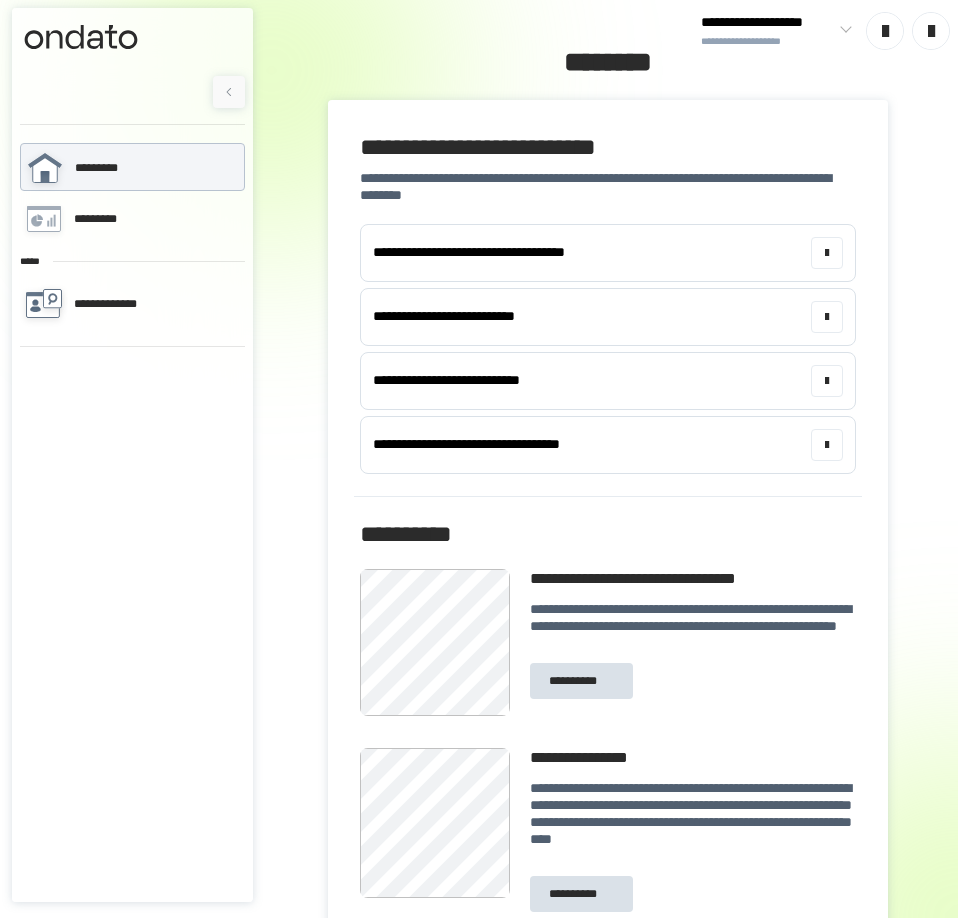 click on "**********" at bounding box center (131, 304) 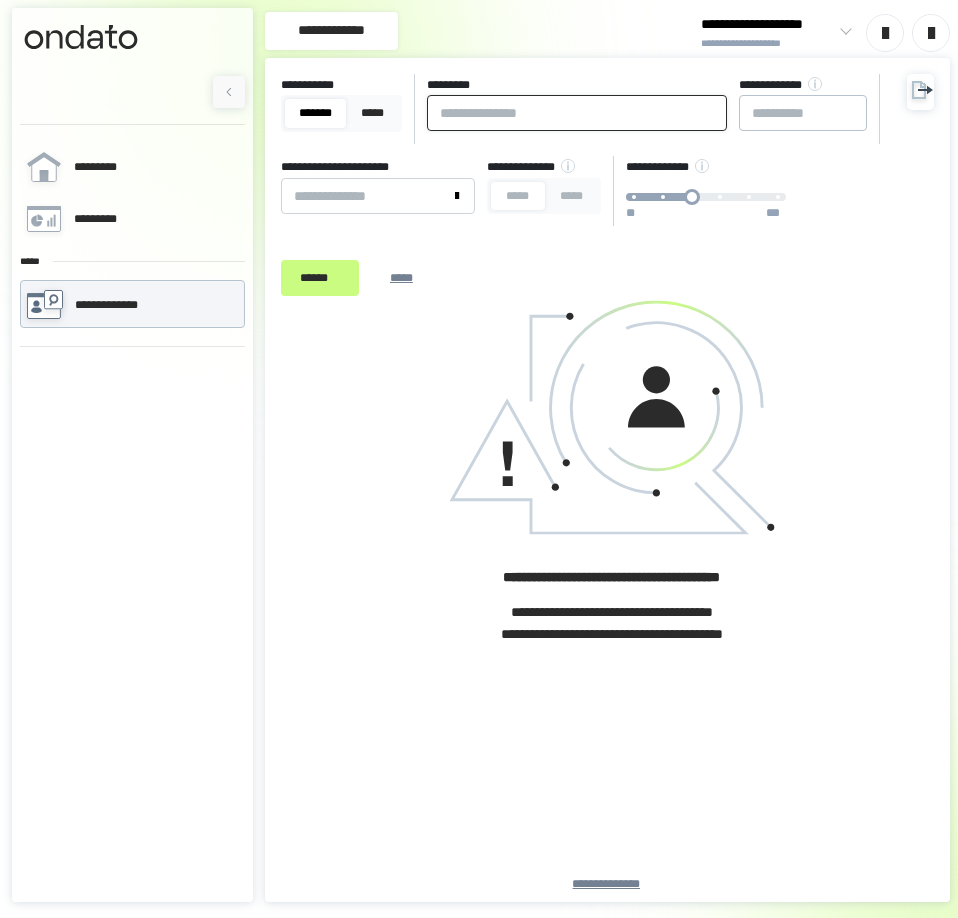 click at bounding box center [577, 113] 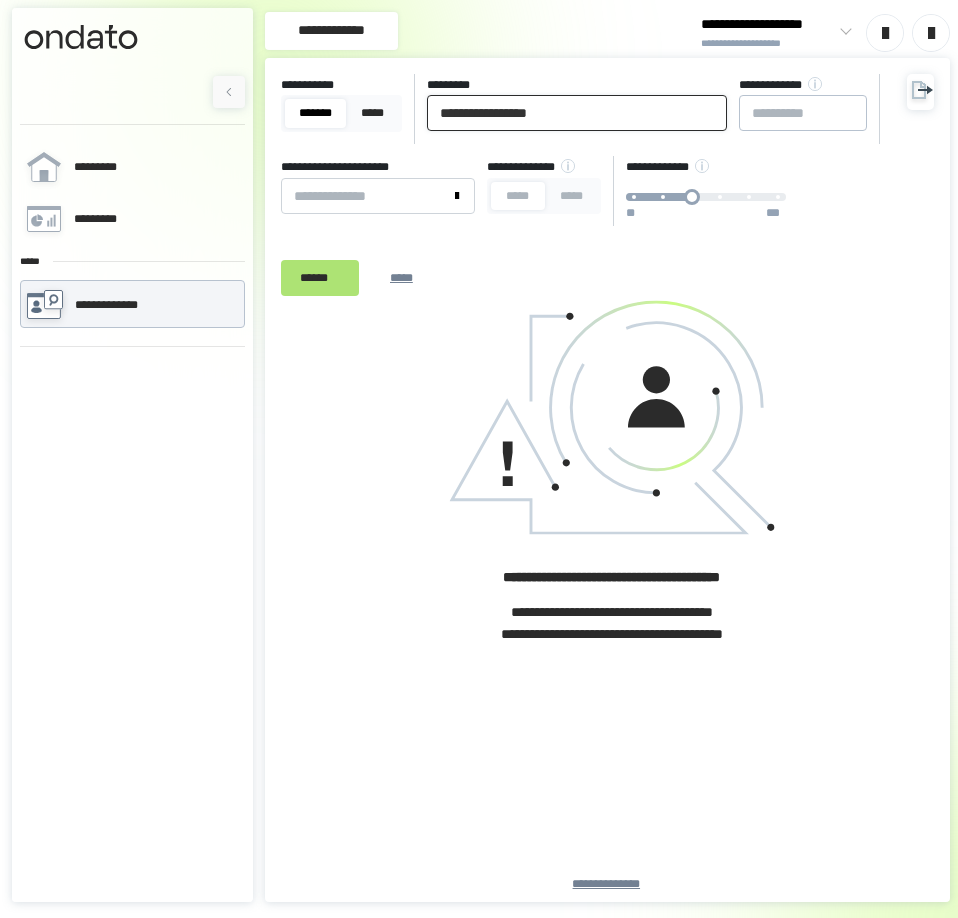 type on "**********" 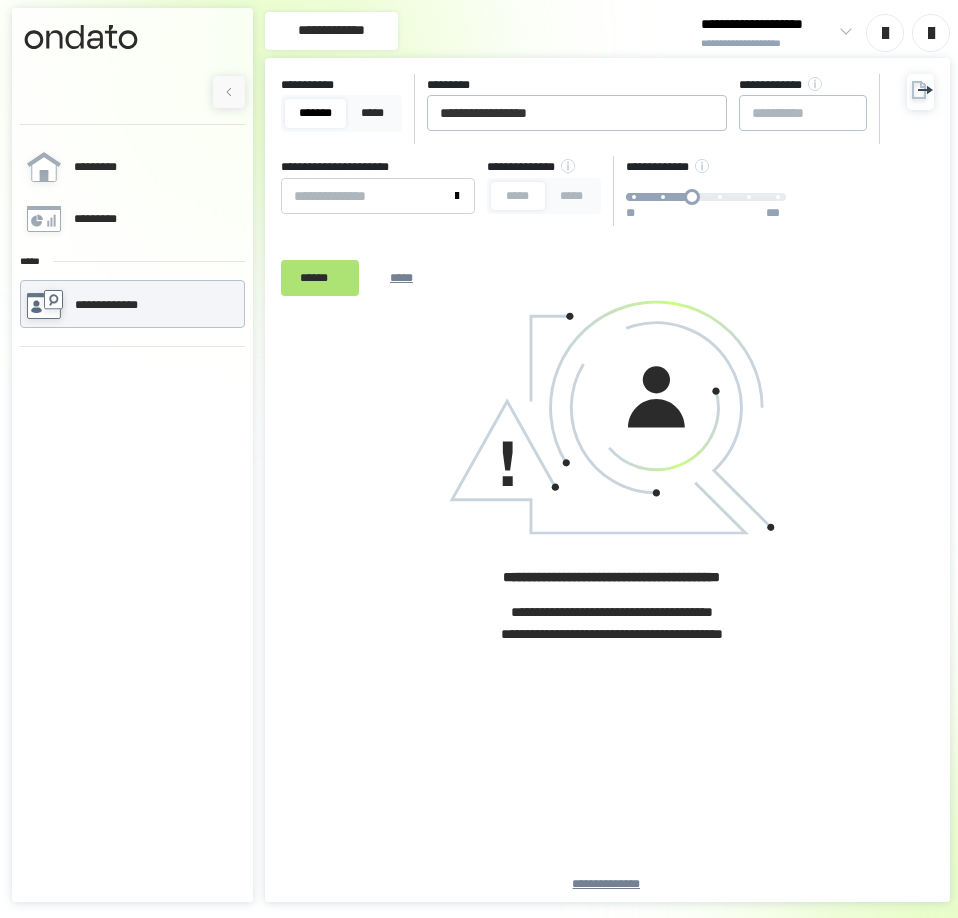 click on "******" at bounding box center [320, 278] 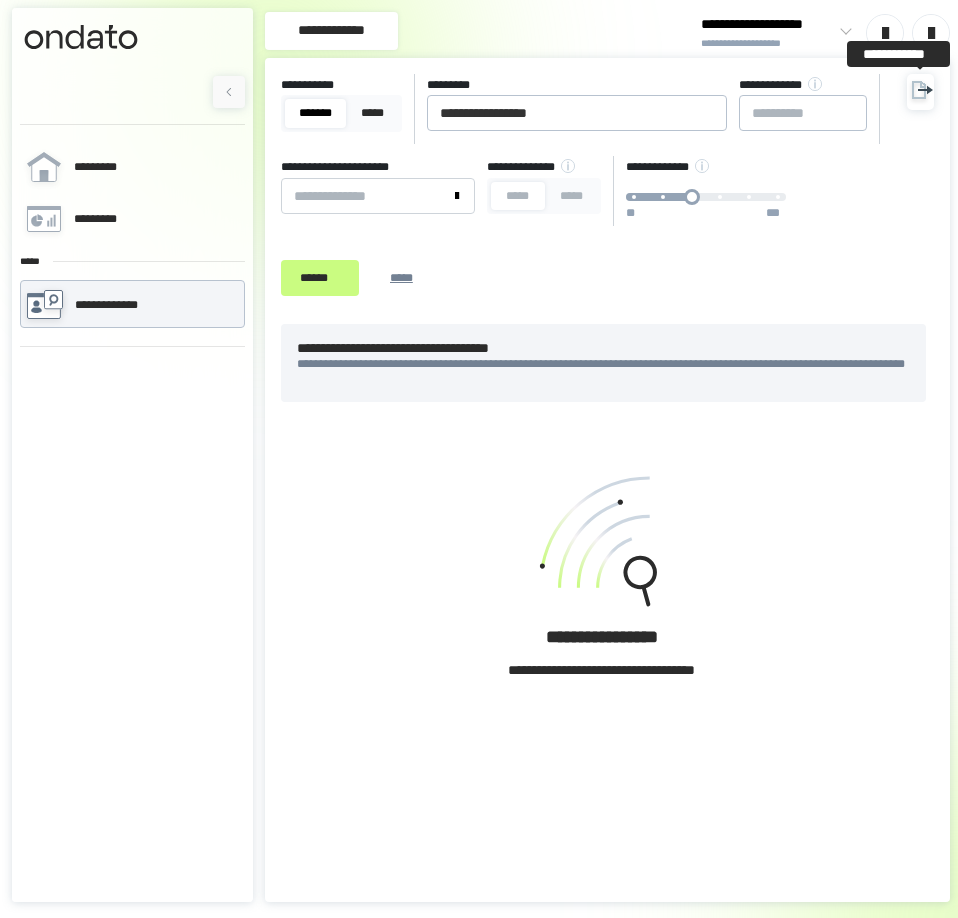 click 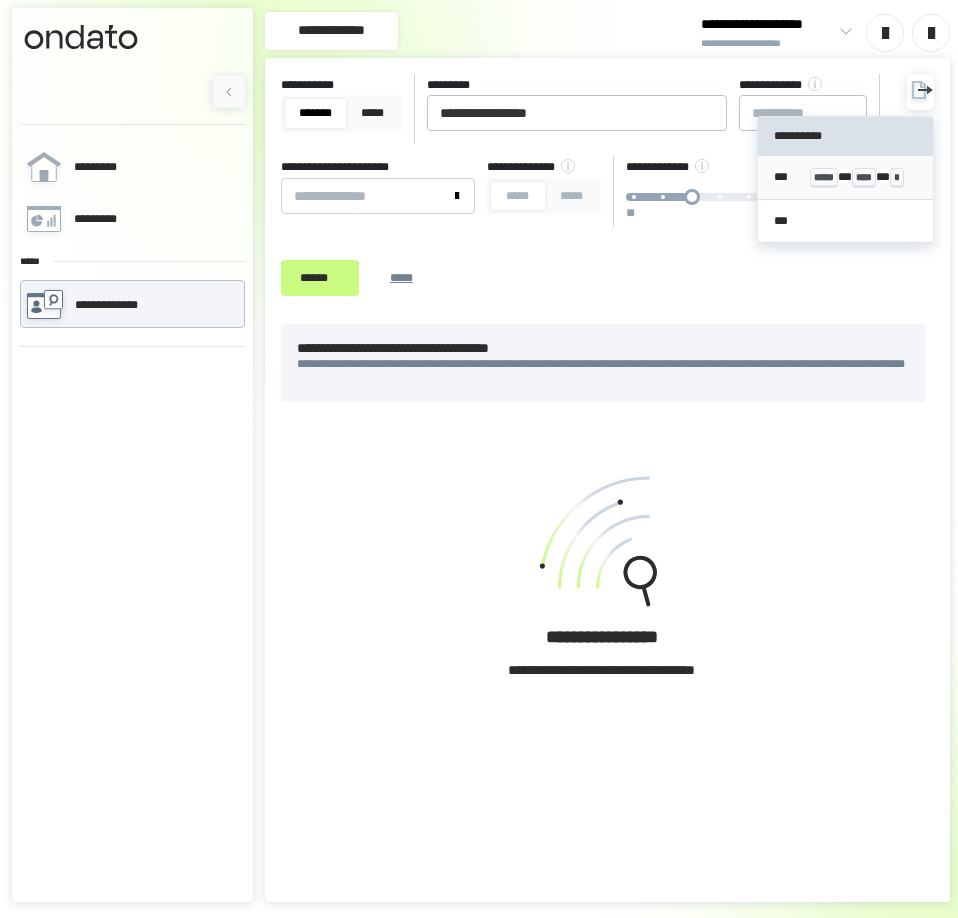 click on "*** ***** * **** *   *" at bounding box center [845, 177] 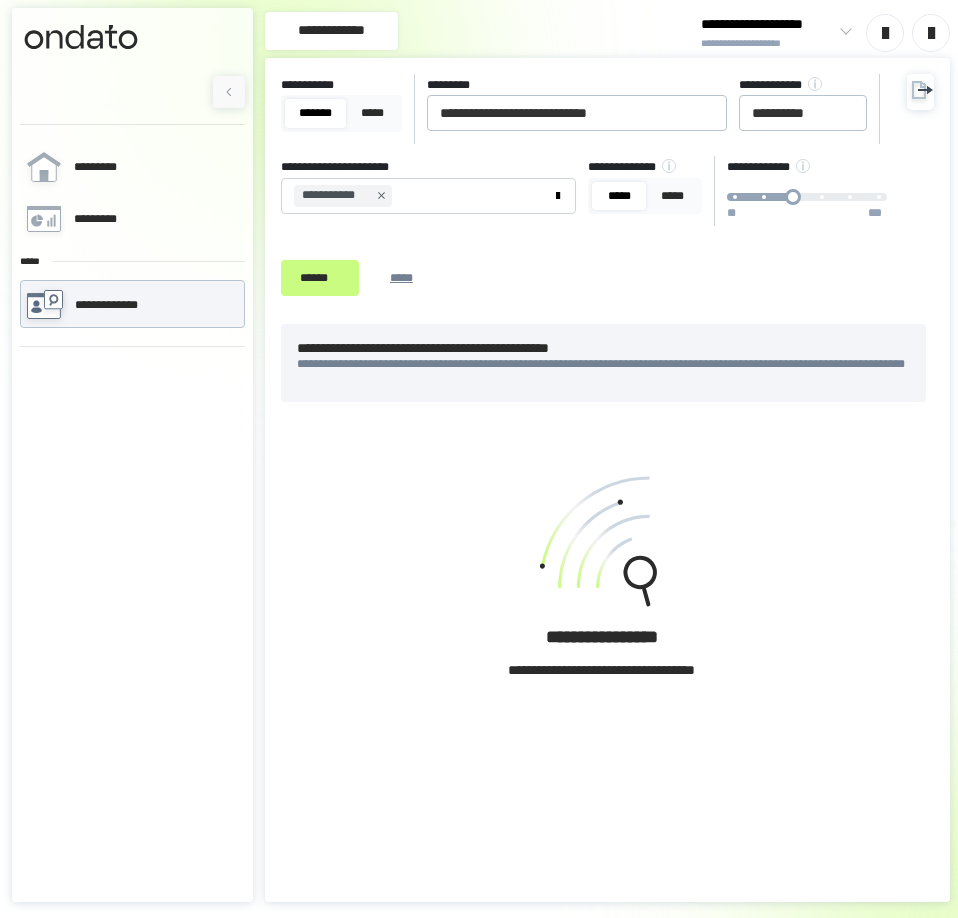 scroll, scrollTop: 0, scrollLeft: 0, axis: both 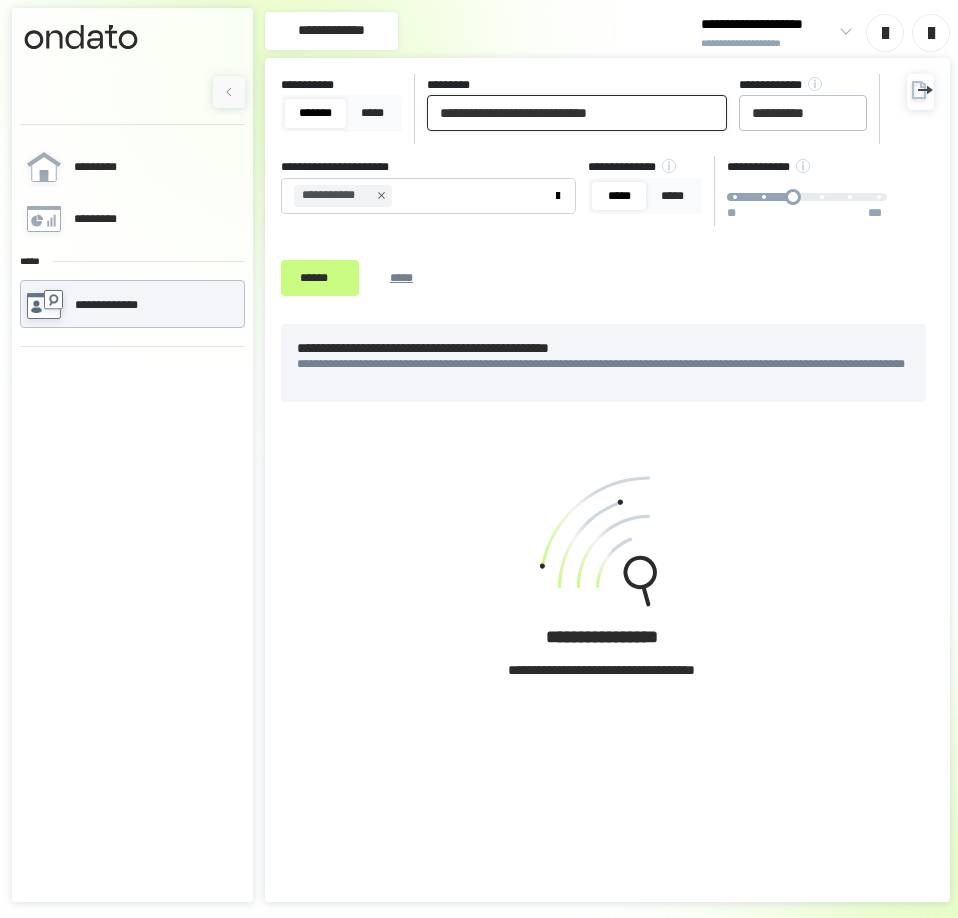 drag, startPoint x: 614, startPoint y: 119, endPoint x: 368, endPoint y: 110, distance: 246.16458 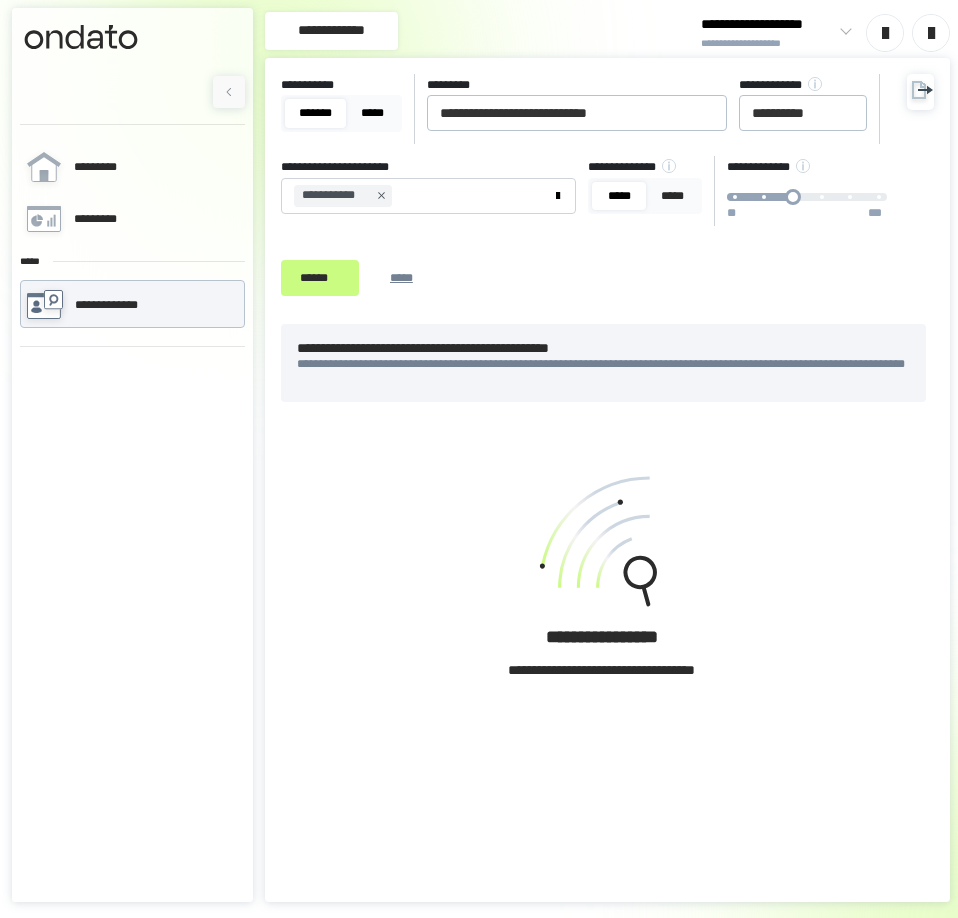 click on "*****" at bounding box center (372, 113) 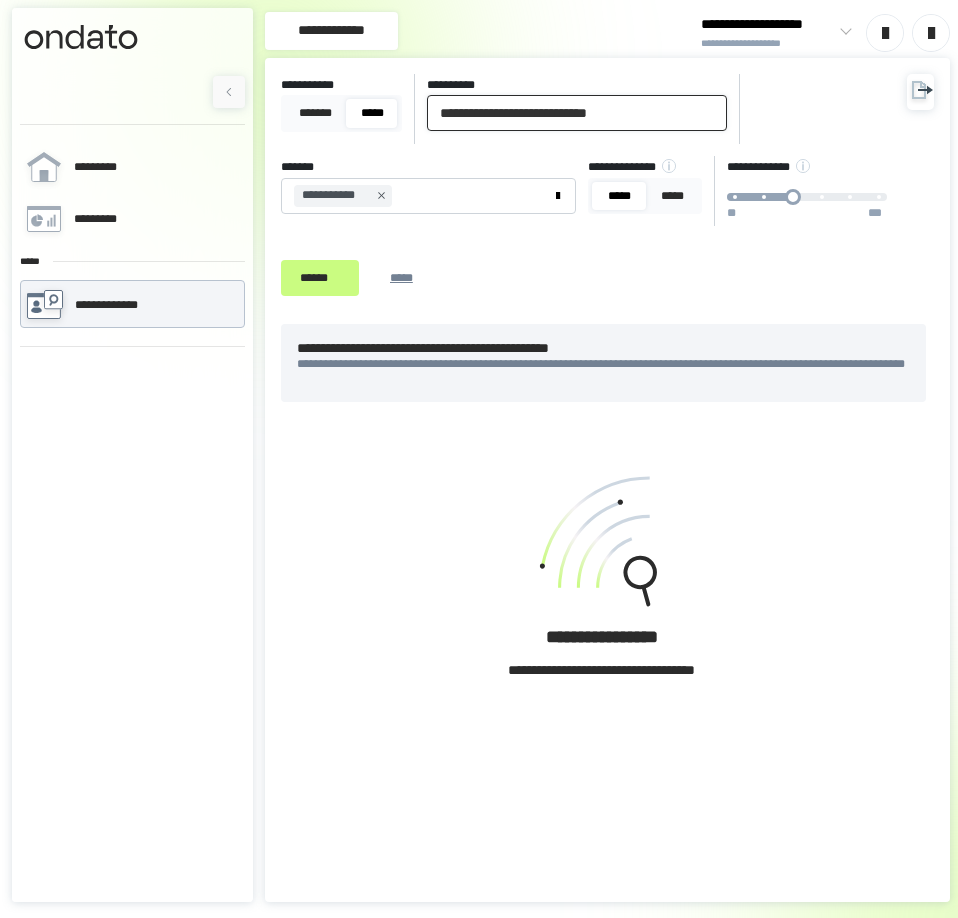drag, startPoint x: 693, startPoint y: 117, endPoint x: 158, endPoint y: 132, distance: 535.21027 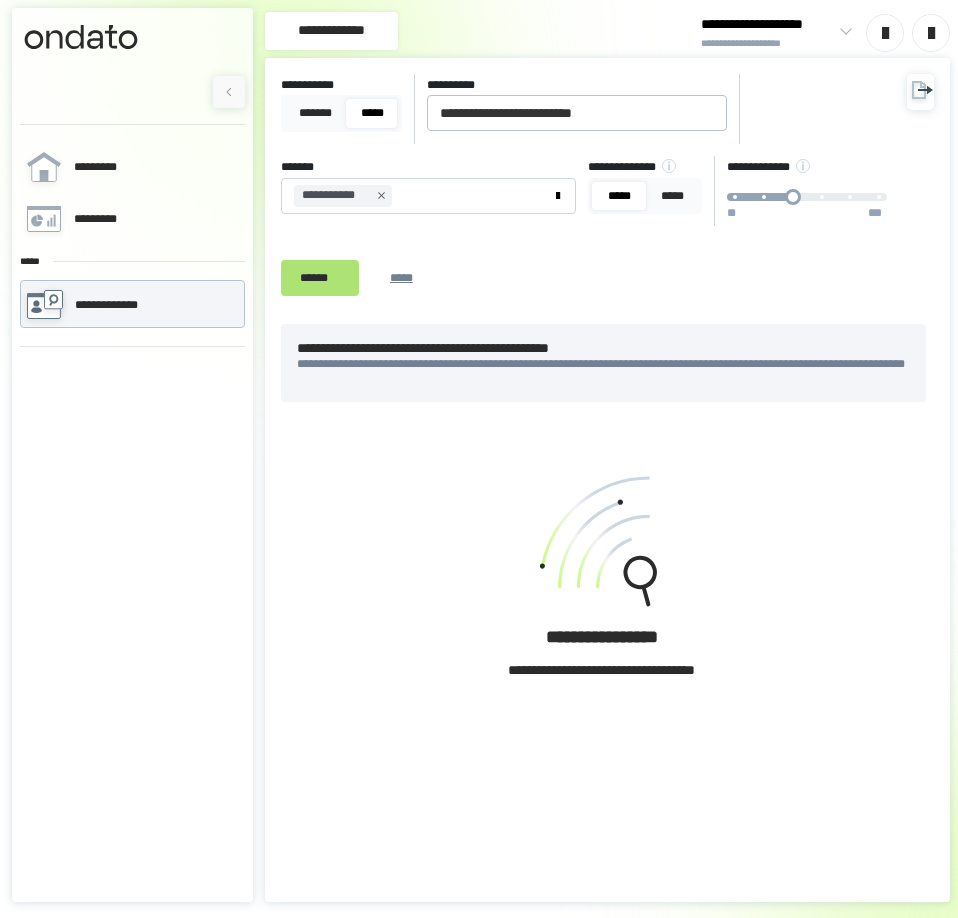 click on "******" at bounding box center [320, 278] 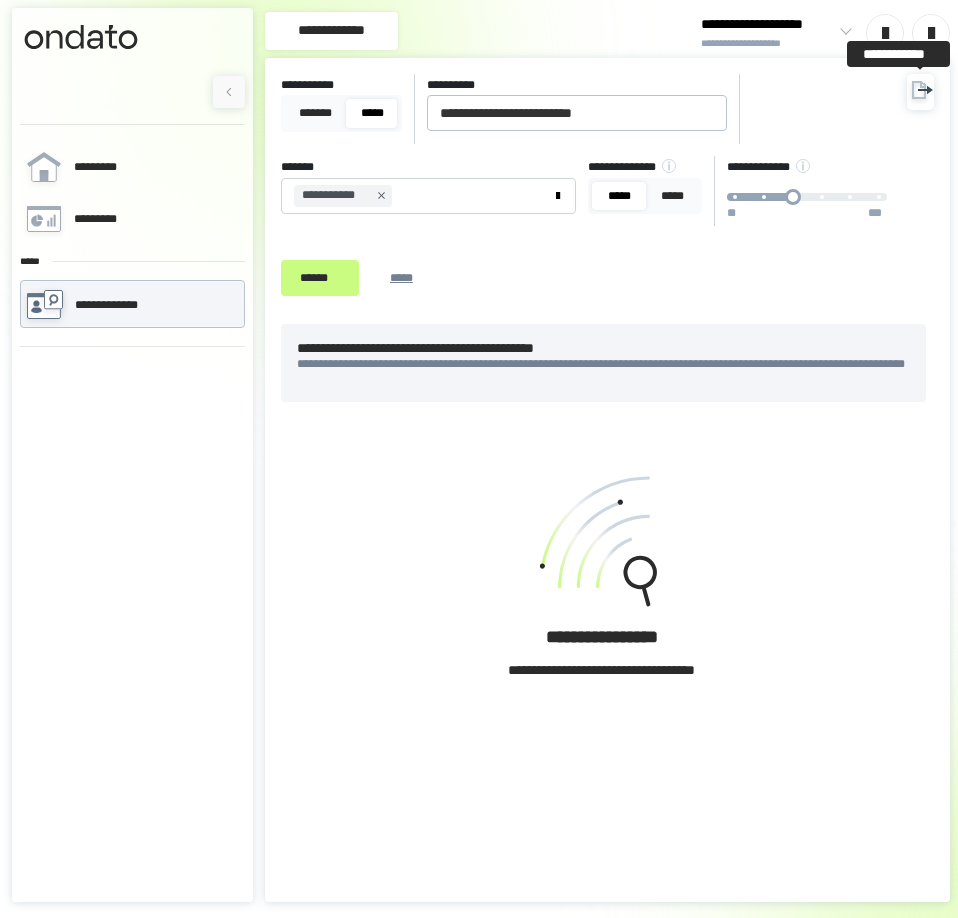 click 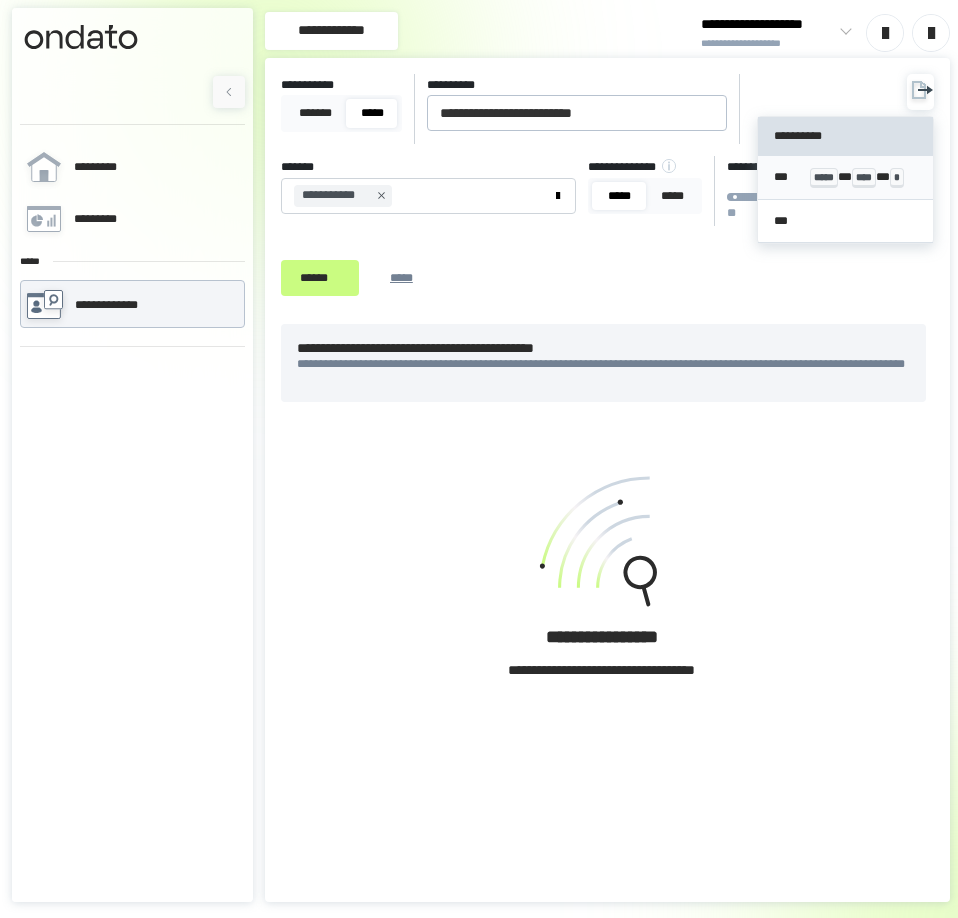 click on "*** ***** * **** *   *" at bounding box center (845, 177) 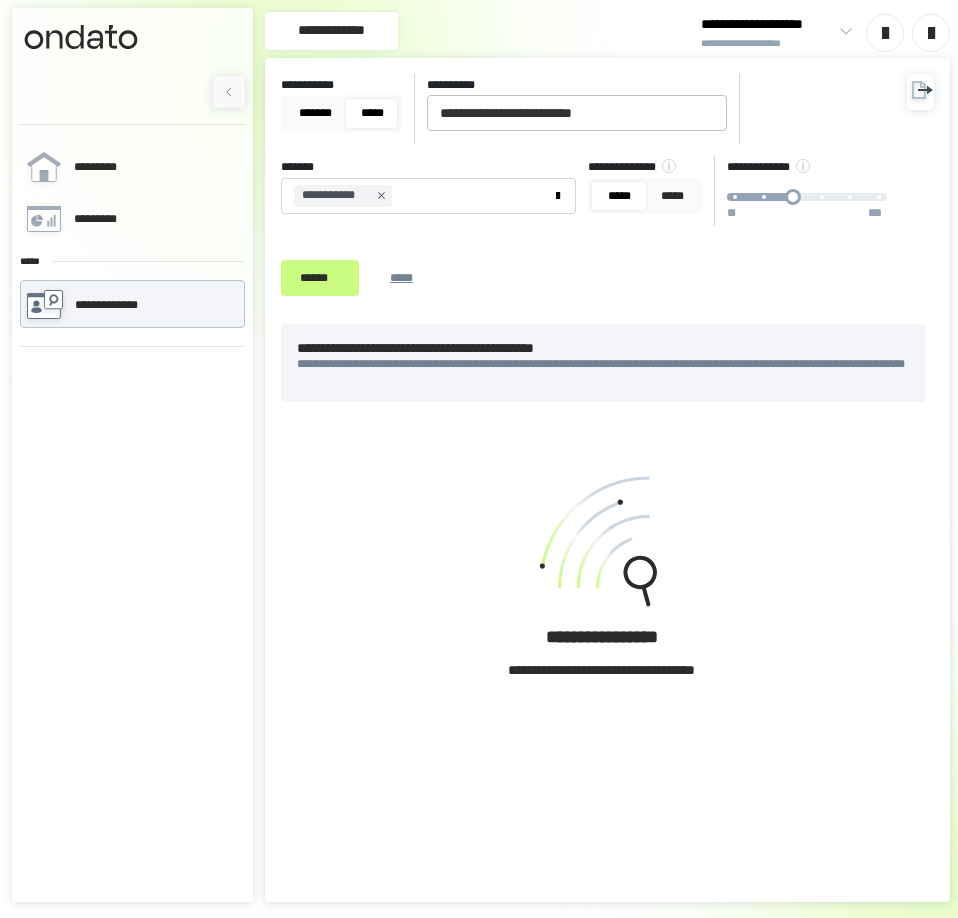 click on "*******" at bounding box center [315, 113] 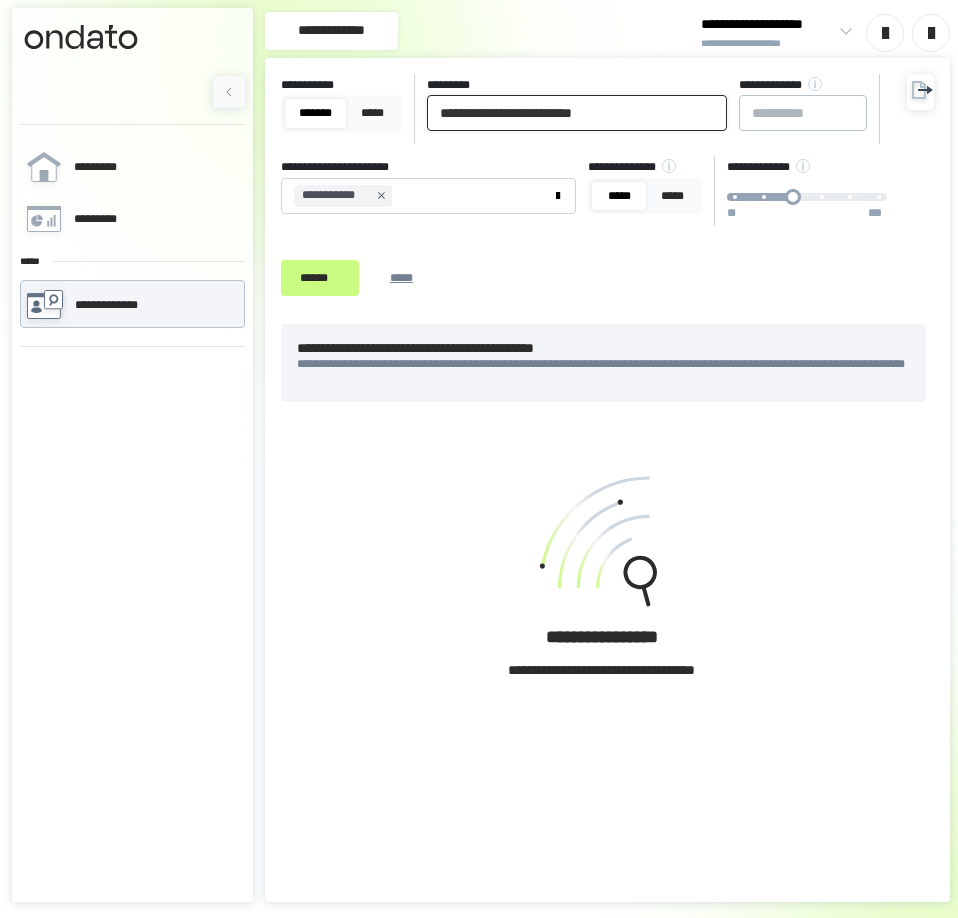 drag, startPoint x: 627, startPoint y: 122, endPoint x: 317, endPoint y: 122, distance: 310 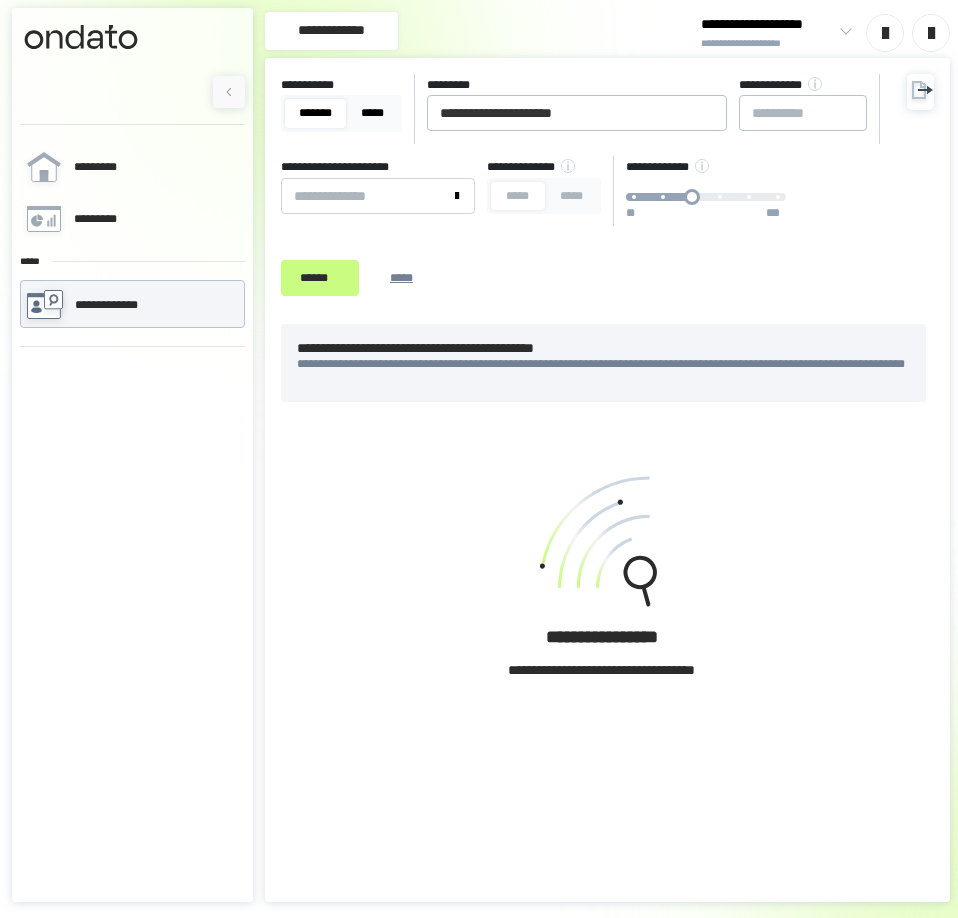 click on "*****" at bounding box center [372, 113] 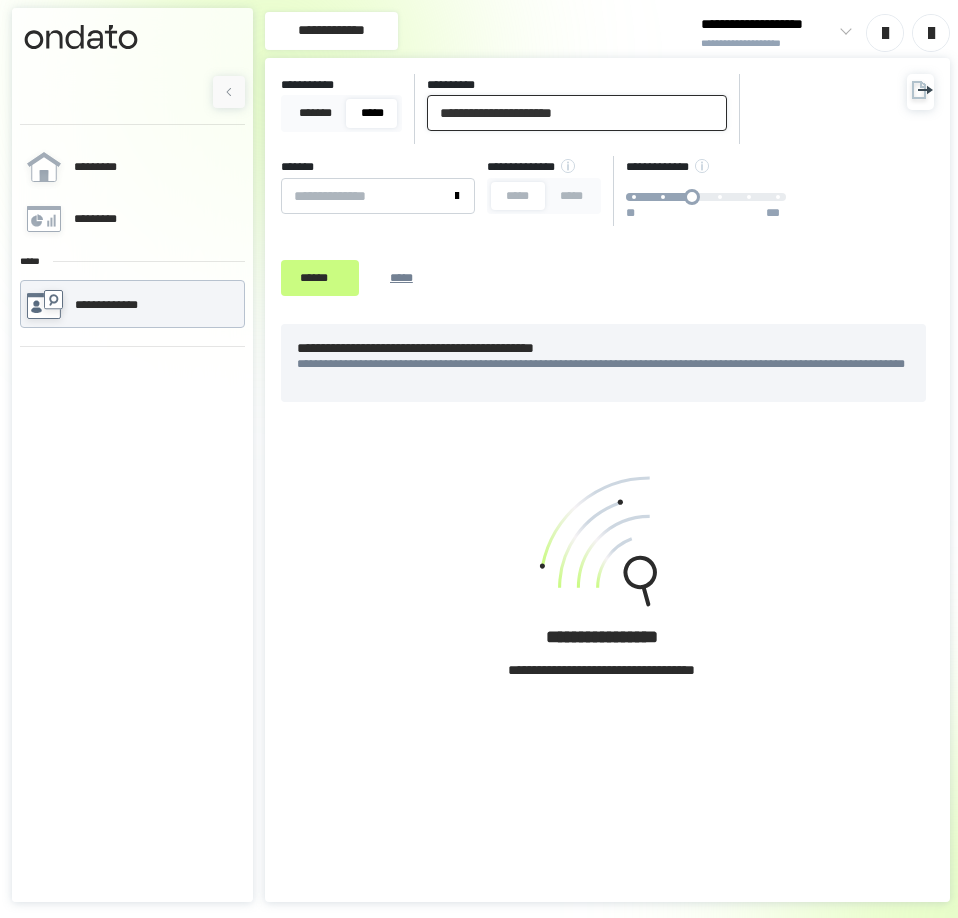 drag, startPoint x: 578, startPoint y: 119, endPoint x: 351, endPoint y: 115, distance: 227.03523 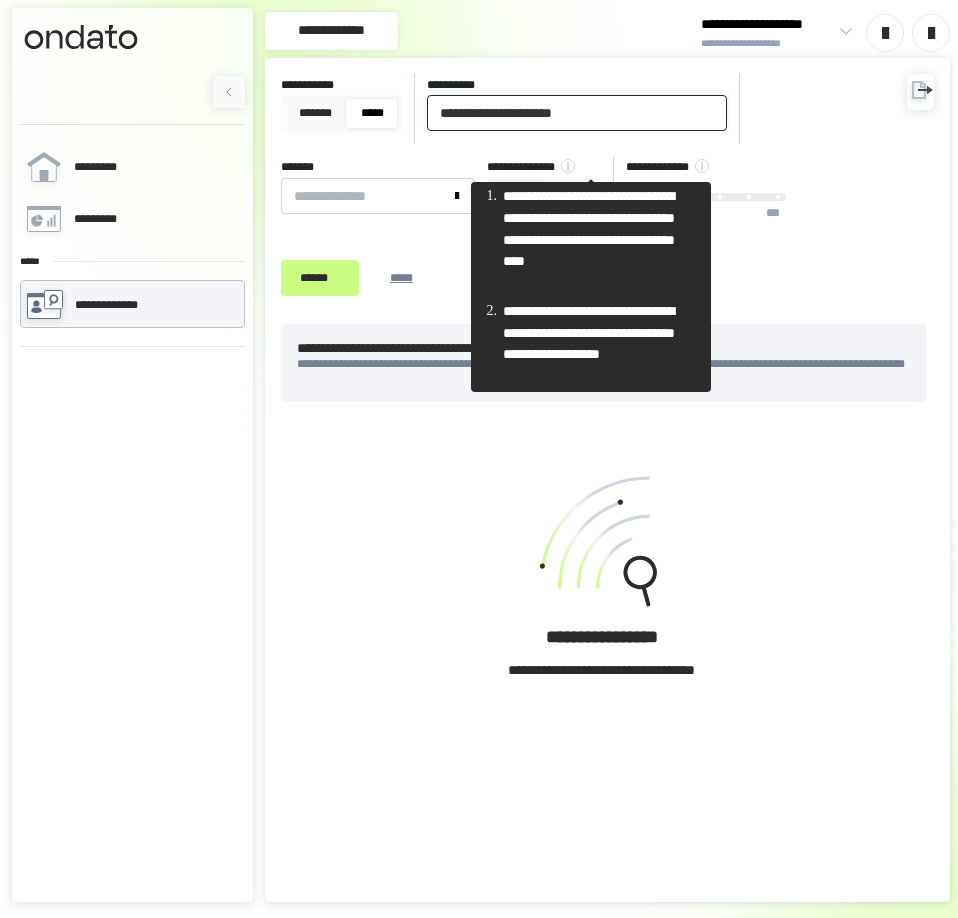 paste on "**********" 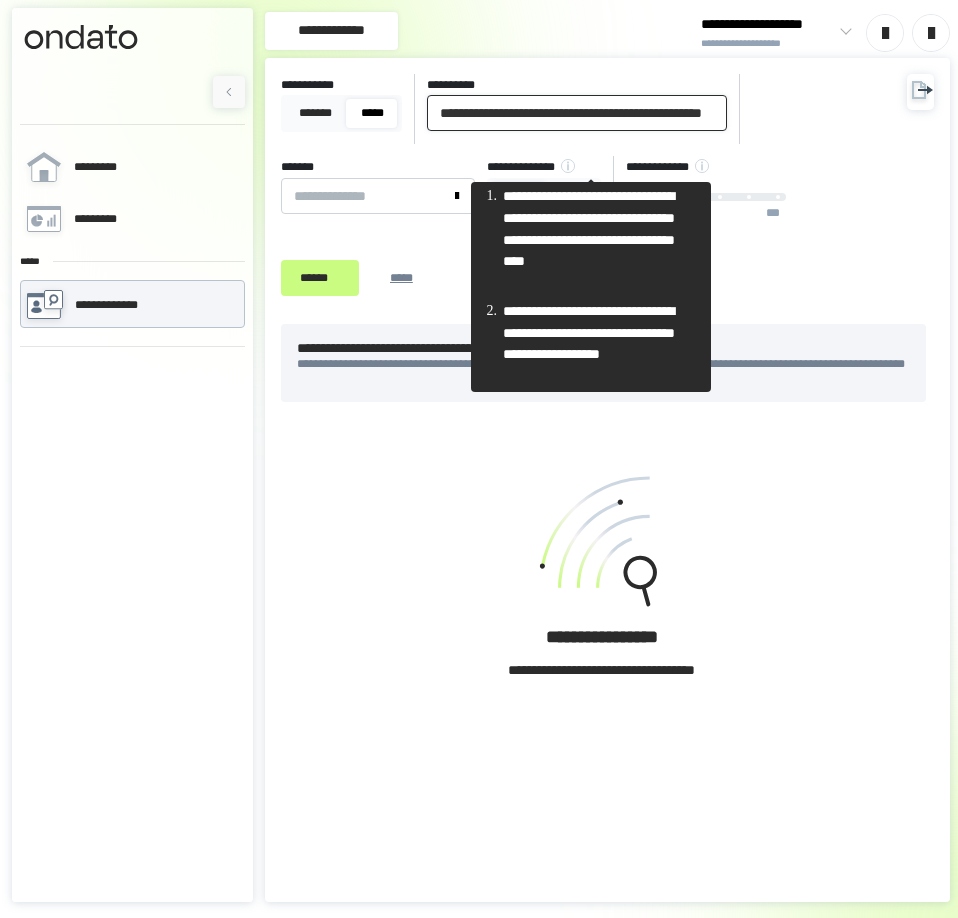 scroll, scrollTop: 0, scrollLeft: 97, axis: horizontal 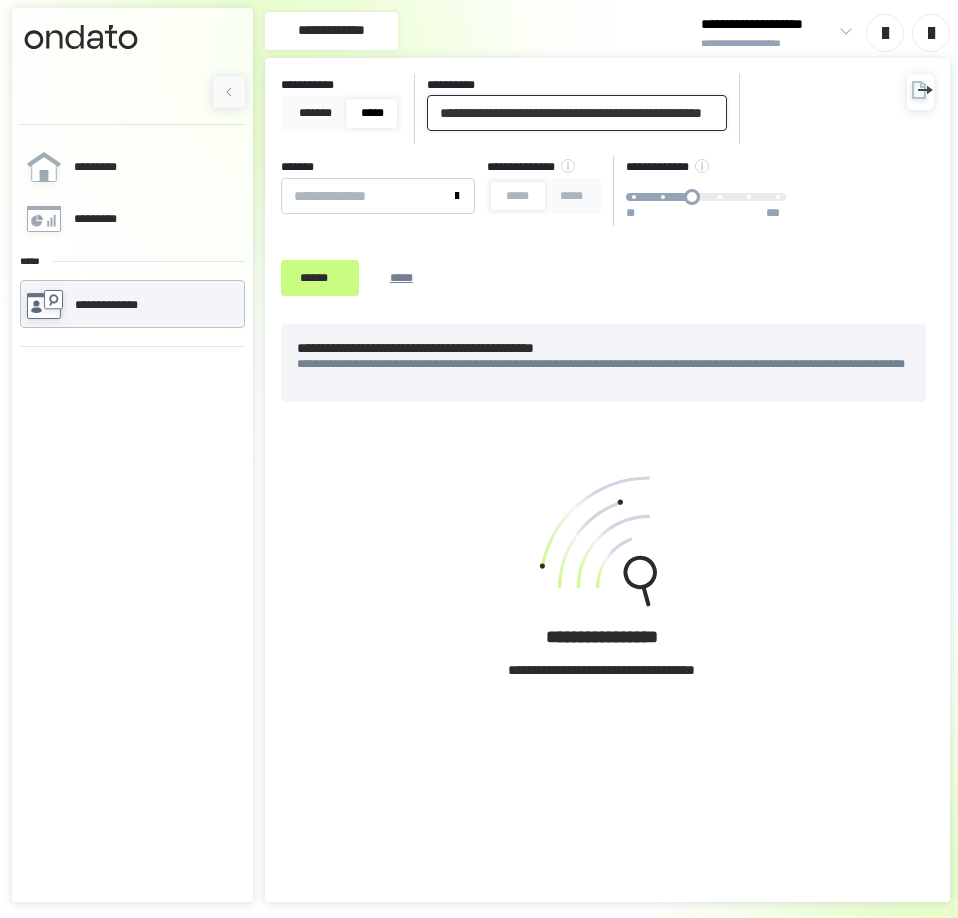 drag, startPoint x: 609, startPoint y: 111, endPoint x: 985, endPoint y: 123, distance: 376.19144 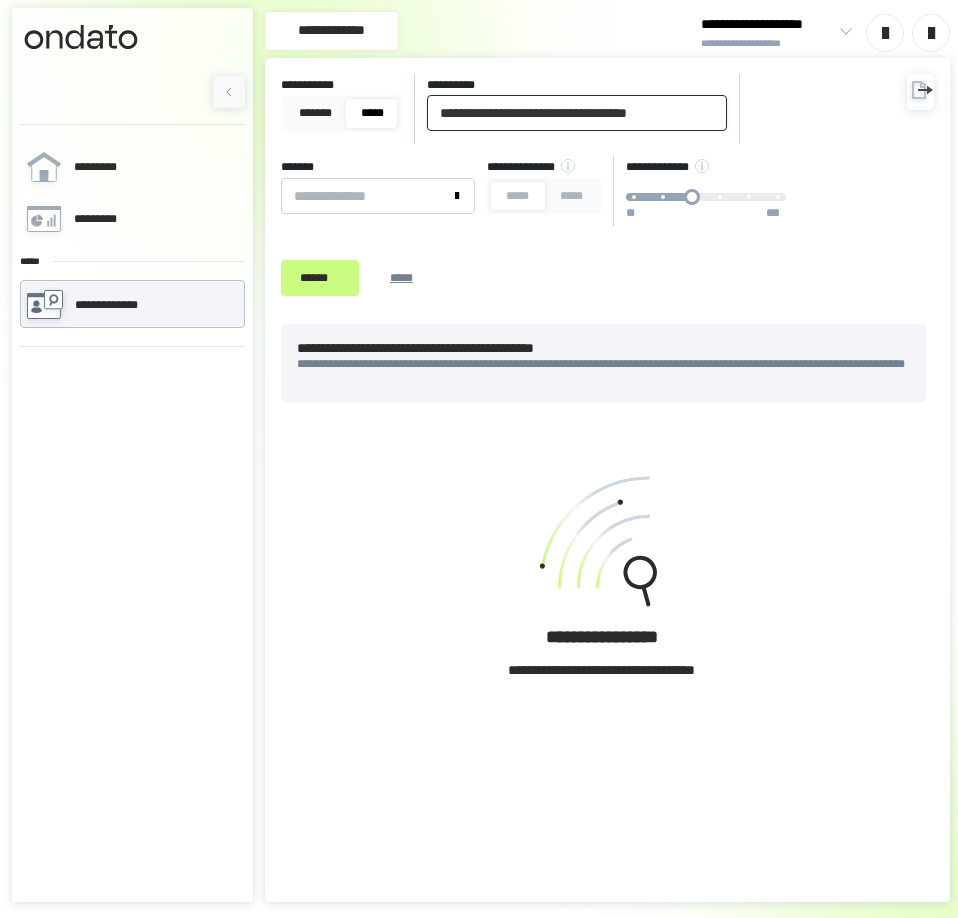 scroll, scrollTop: 0, scrollLeft: 0, axis: both 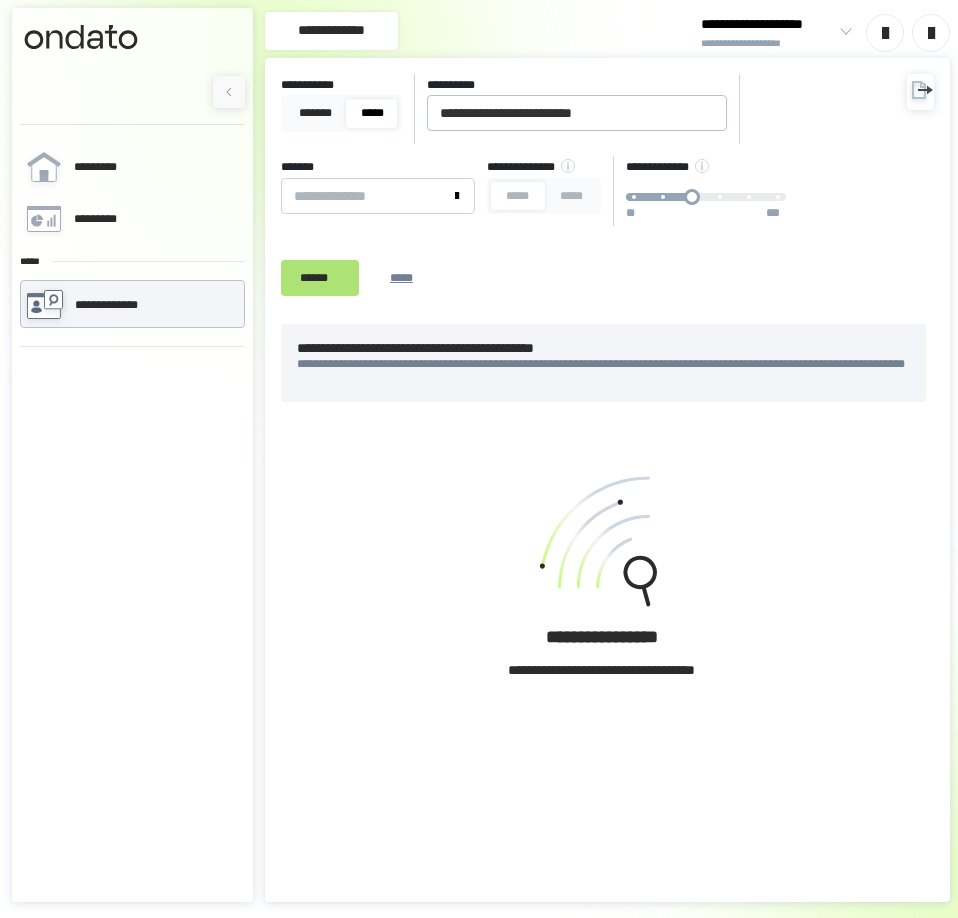 click on "******" at bounding box center [320, 278] 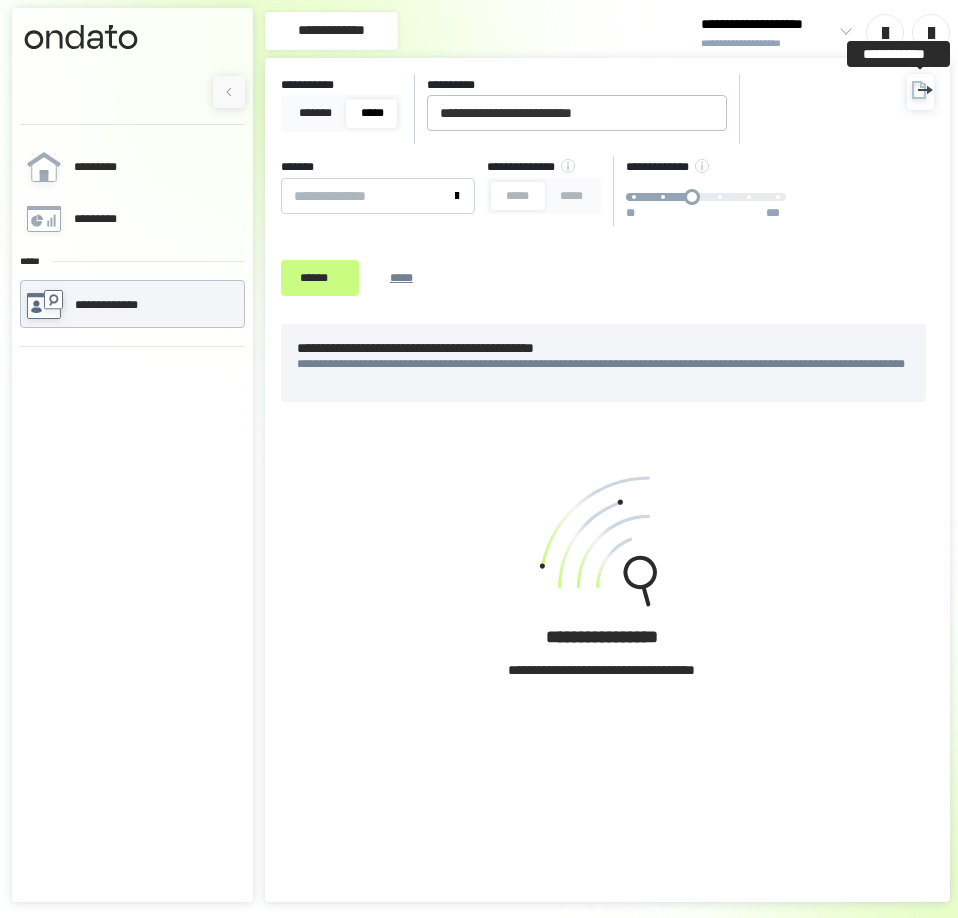 click 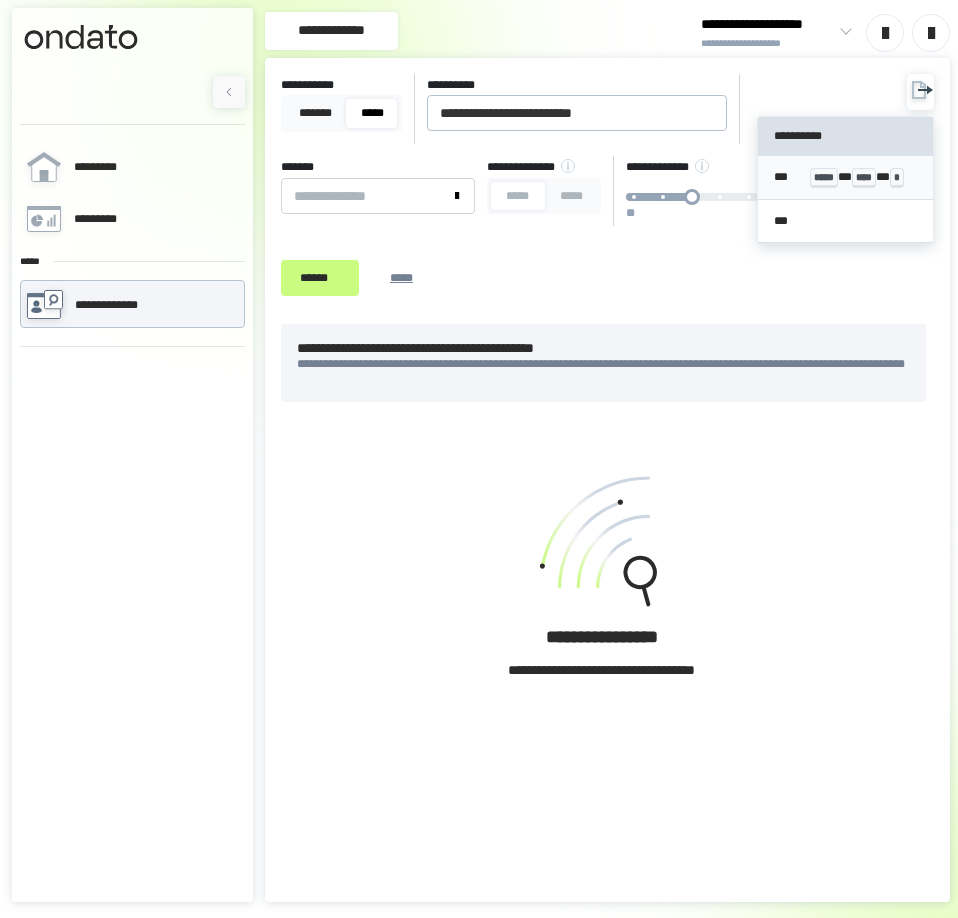 click on "*** ***** * **** *   *" at bounding box center (845, 177) 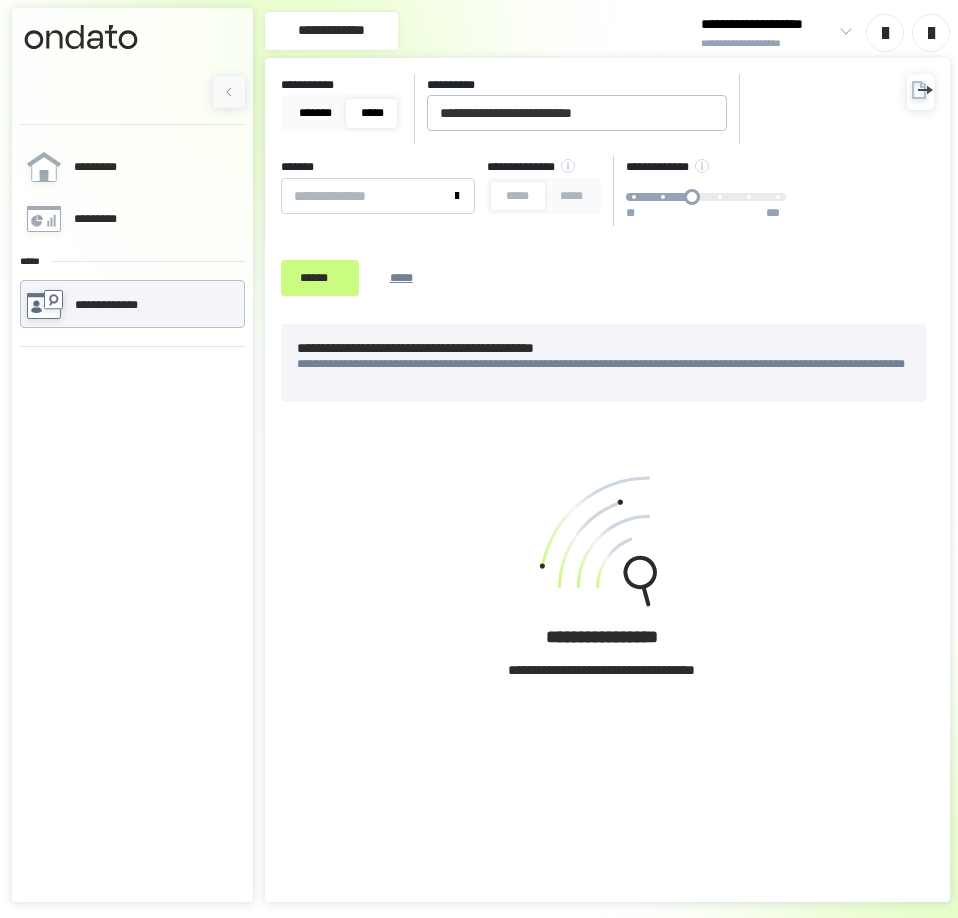 click on "*******" at bounding box center (315, 113) 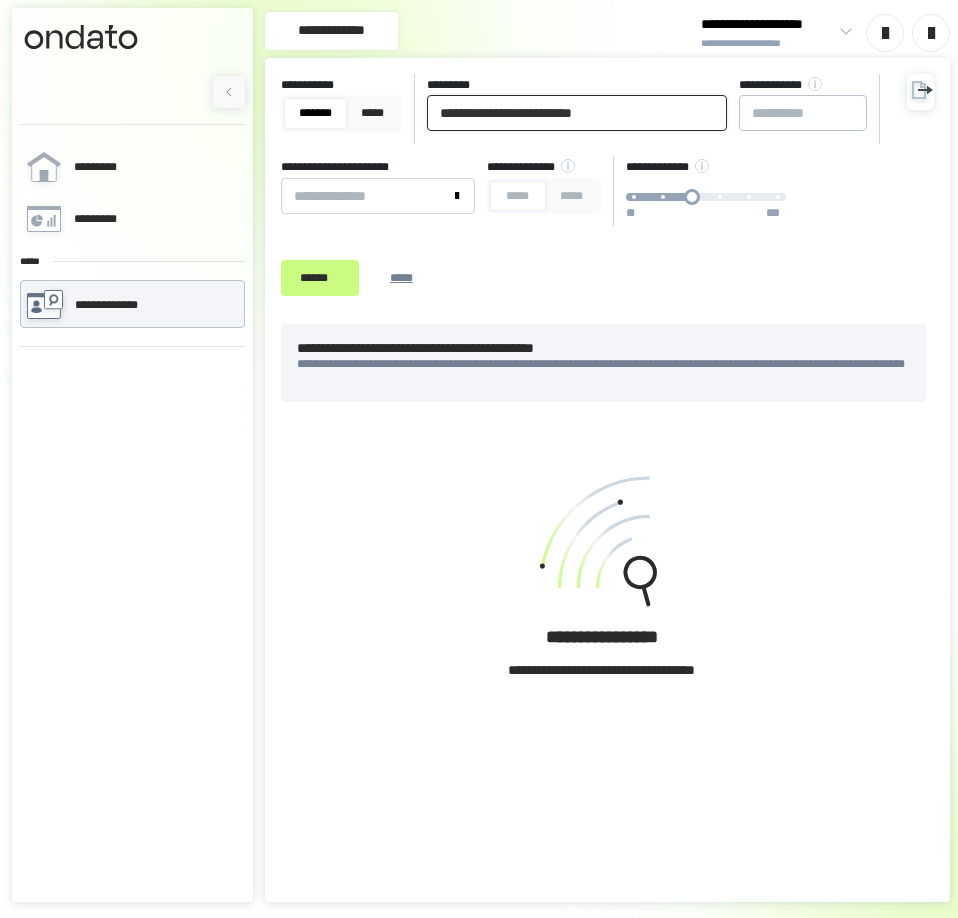 drag, startPoint x: 620, startPoint y: 118, endPoint x: 11, endPoint y: 132, distance: 609.1609 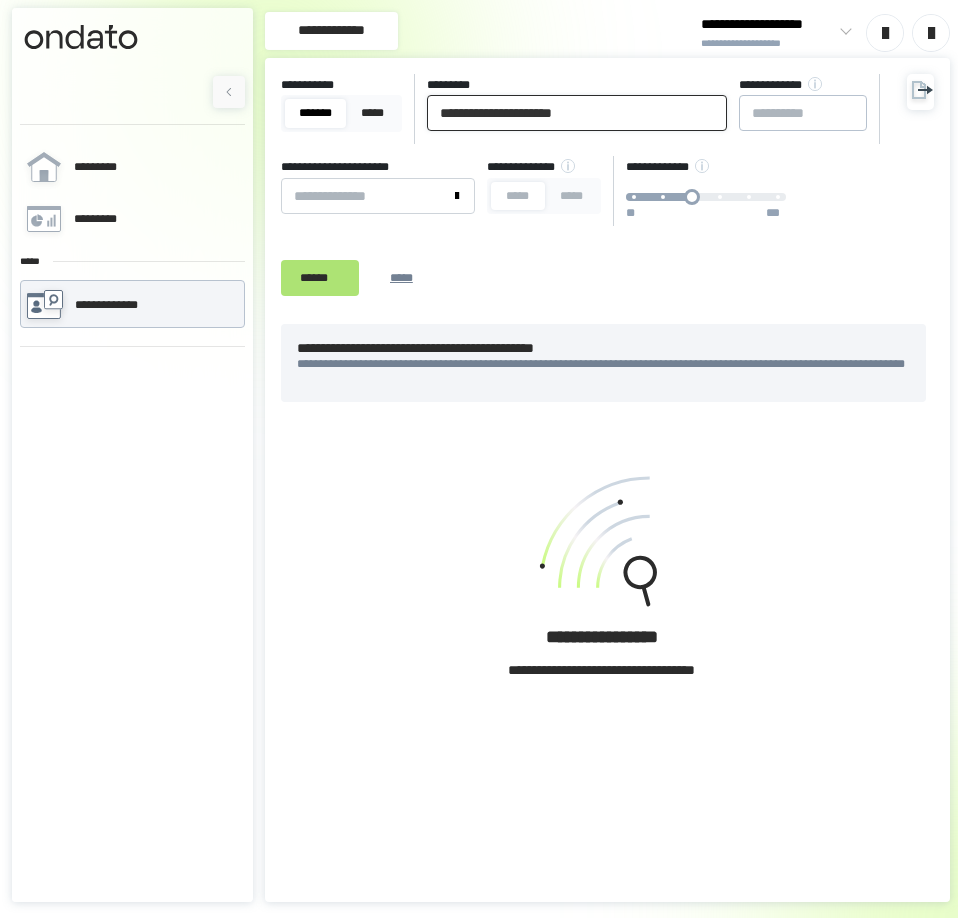 type on "**********" 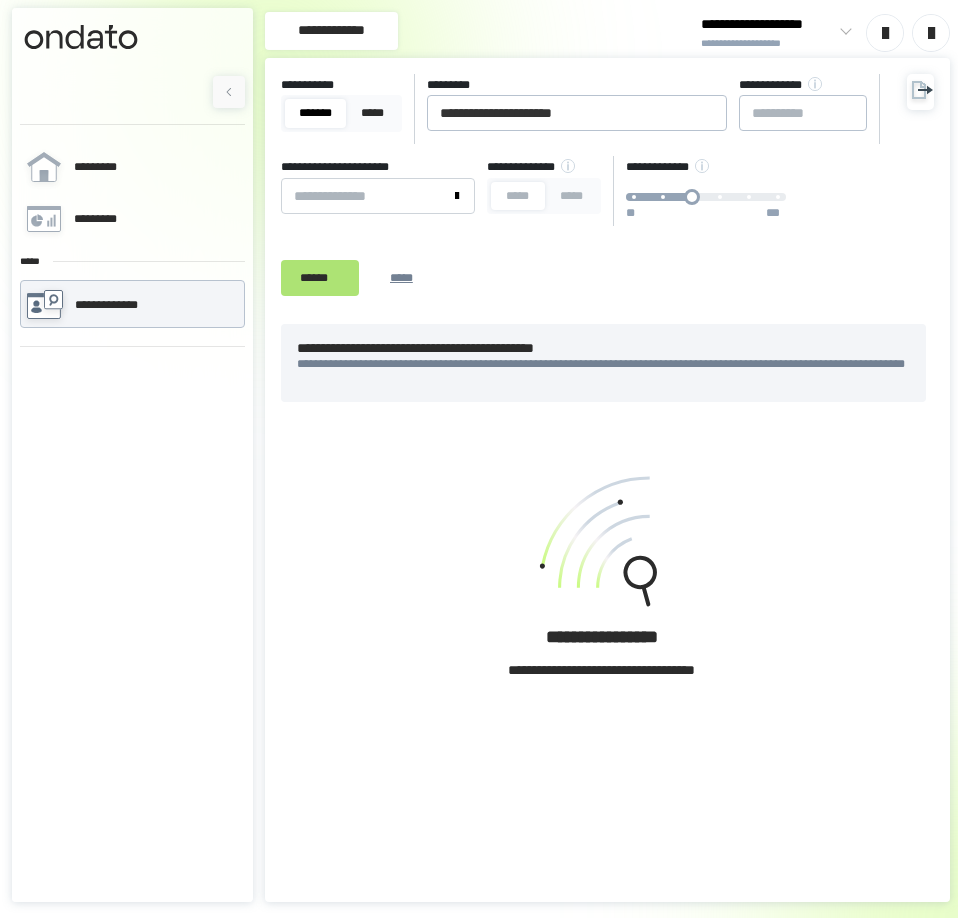 click on "******" at bounding box center [320, 278] 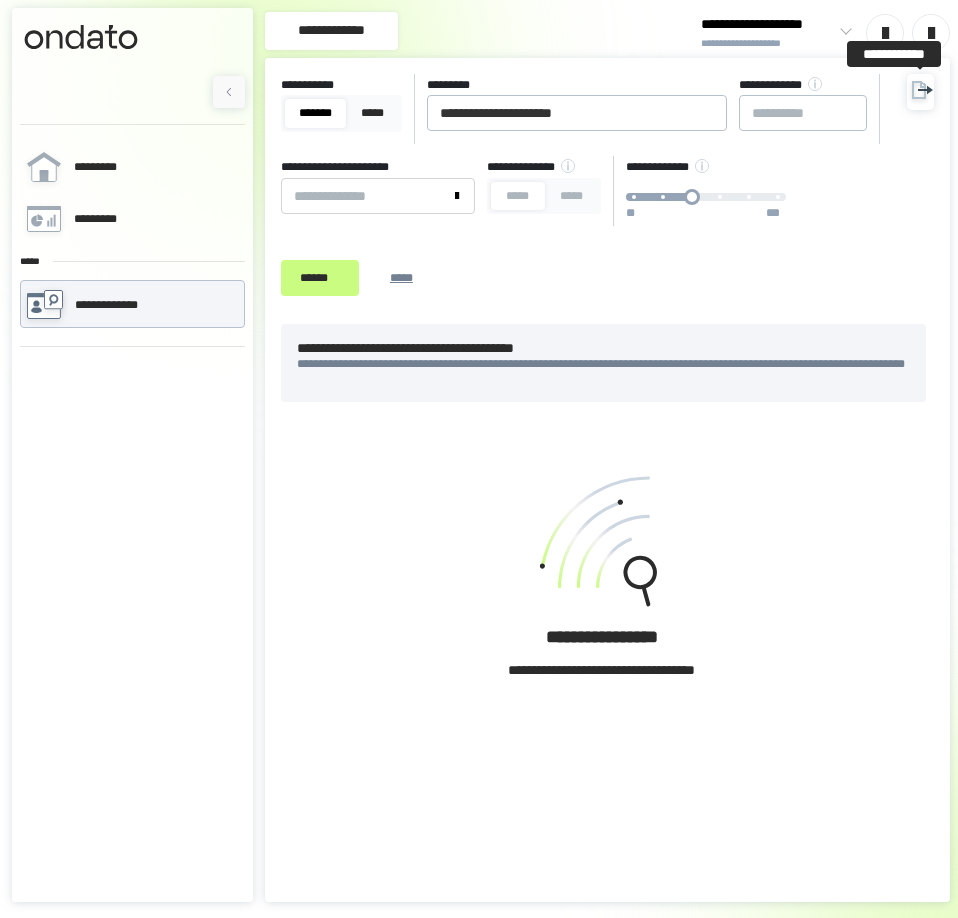 click at bounding box center [920, 92] 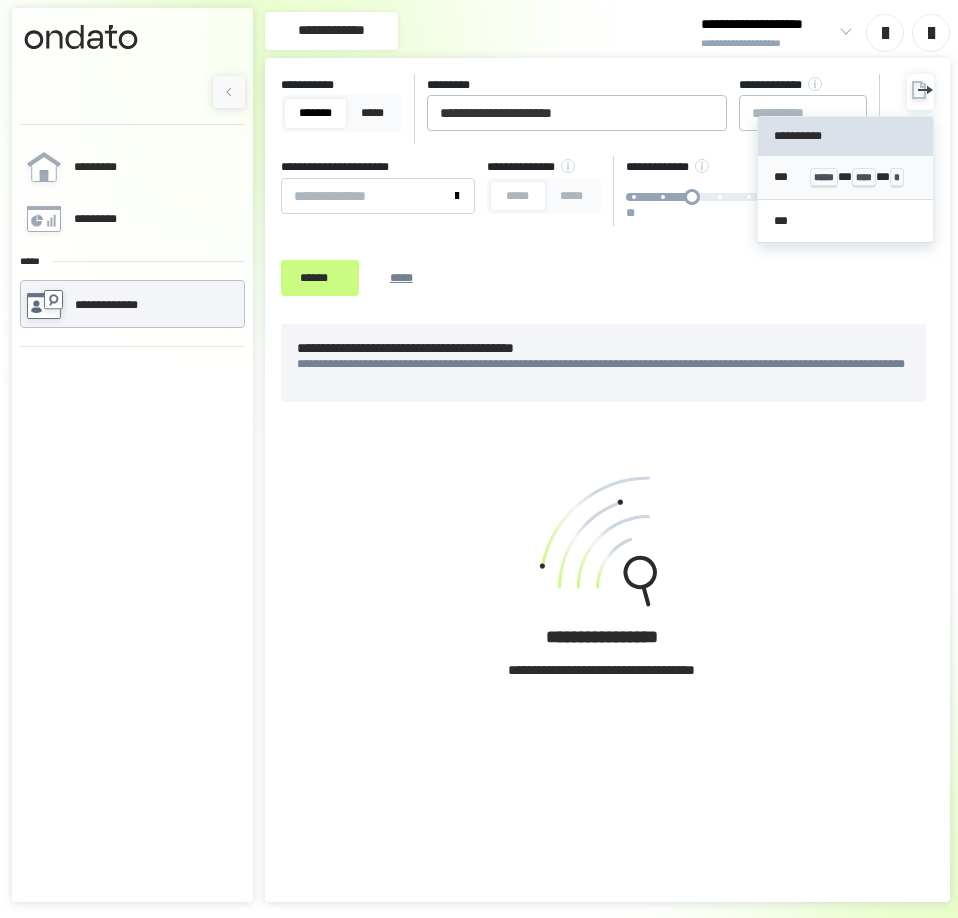 click on "*** ***** * **** *   *" at bounding box center (845, 178) 